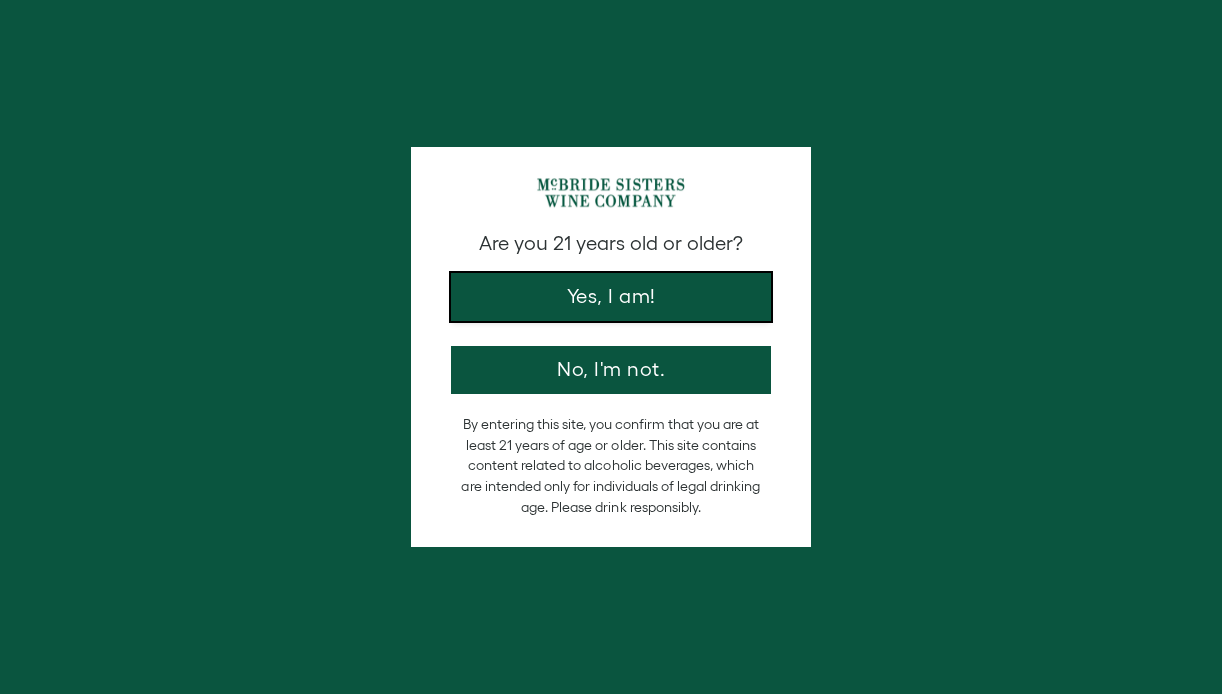 click on "Yes, I am!" at bounding box center (611, 297) 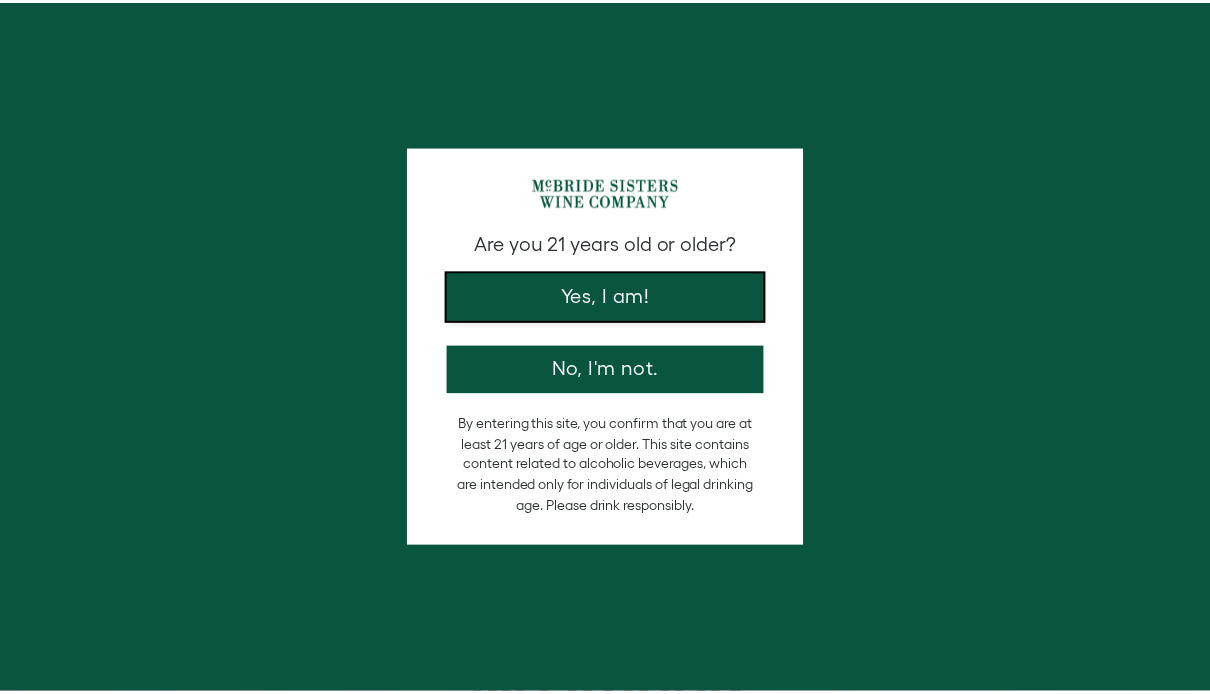 scroll, scrollTop: 0, scrollLeft: 0, axis: both 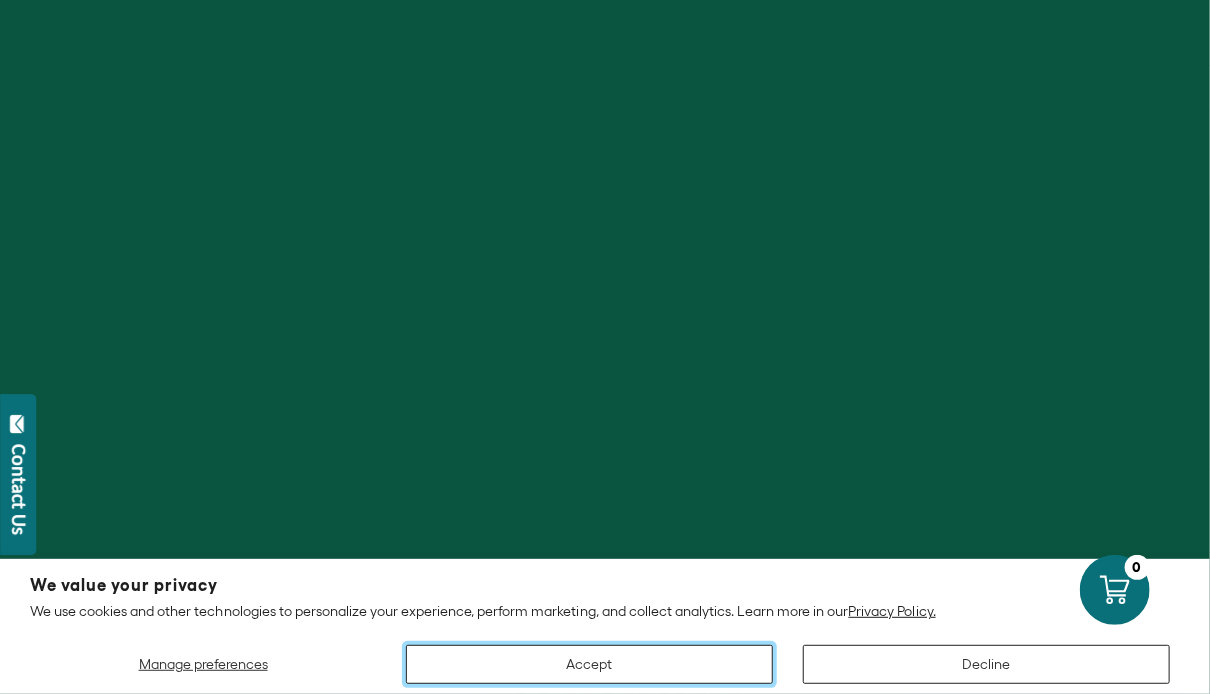 click on "Accept" at bounding box center (589, 664) 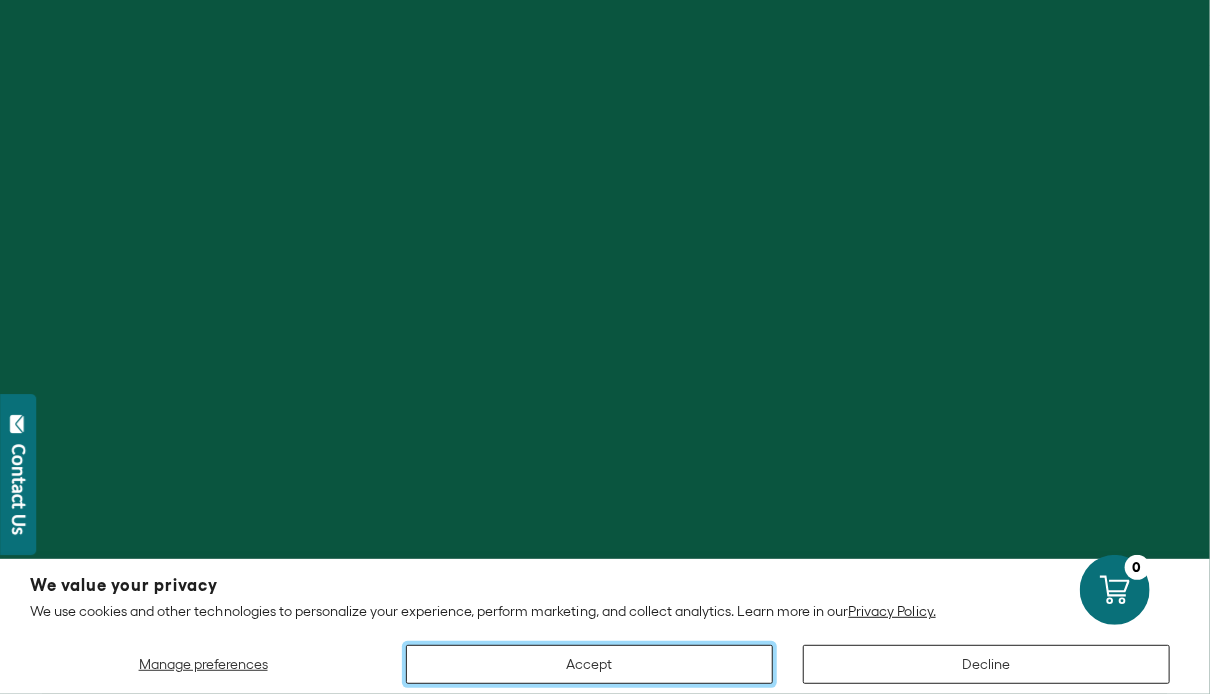 scroll, scrollTop: 0, scrollLeft: 0, axis: both 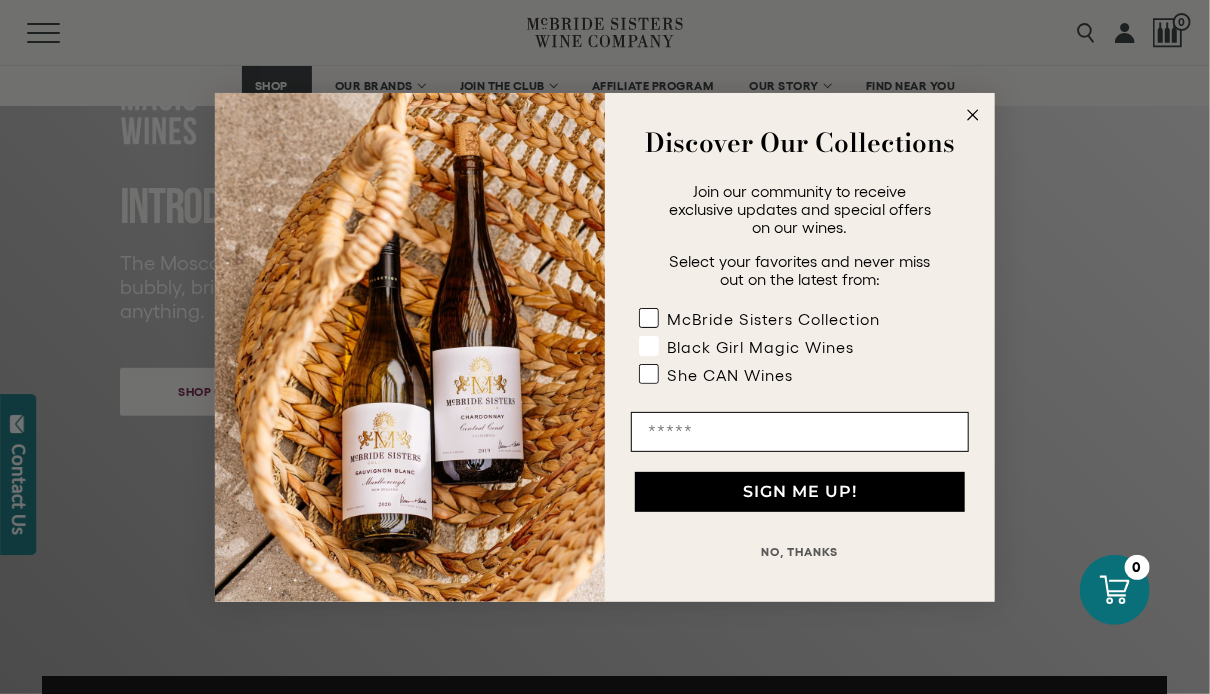 click at bounding box center (649, 345) 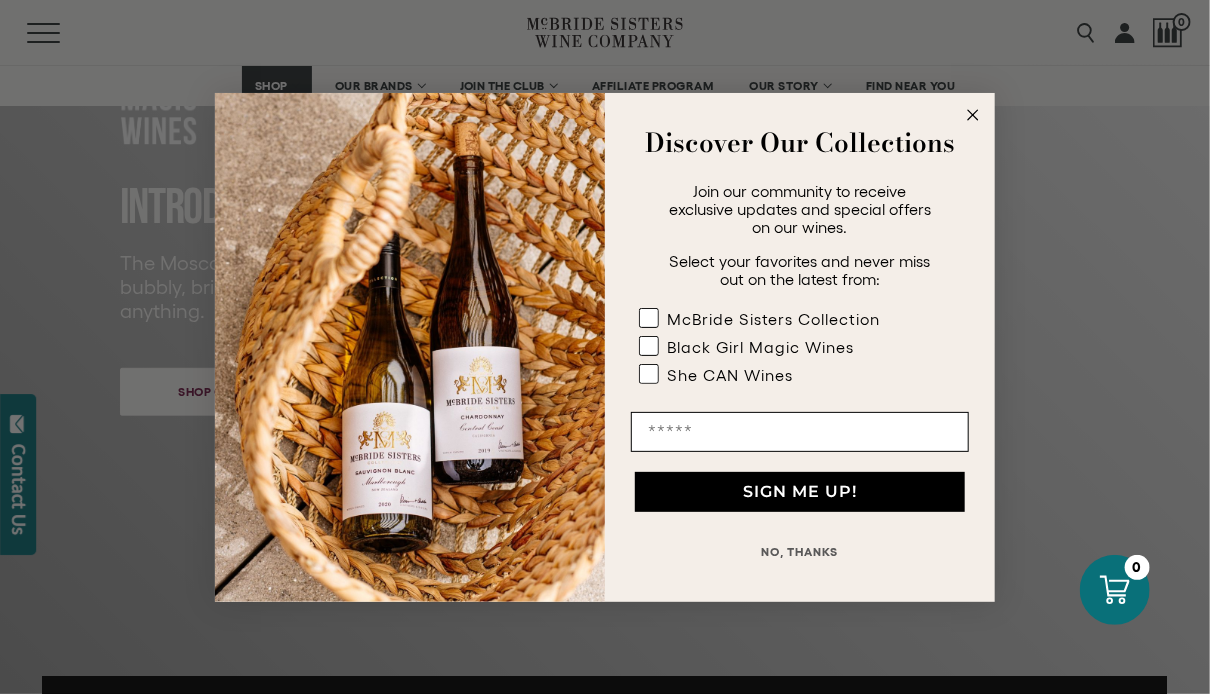 click on "NO, THANKS" at bounding box center [800, 492] 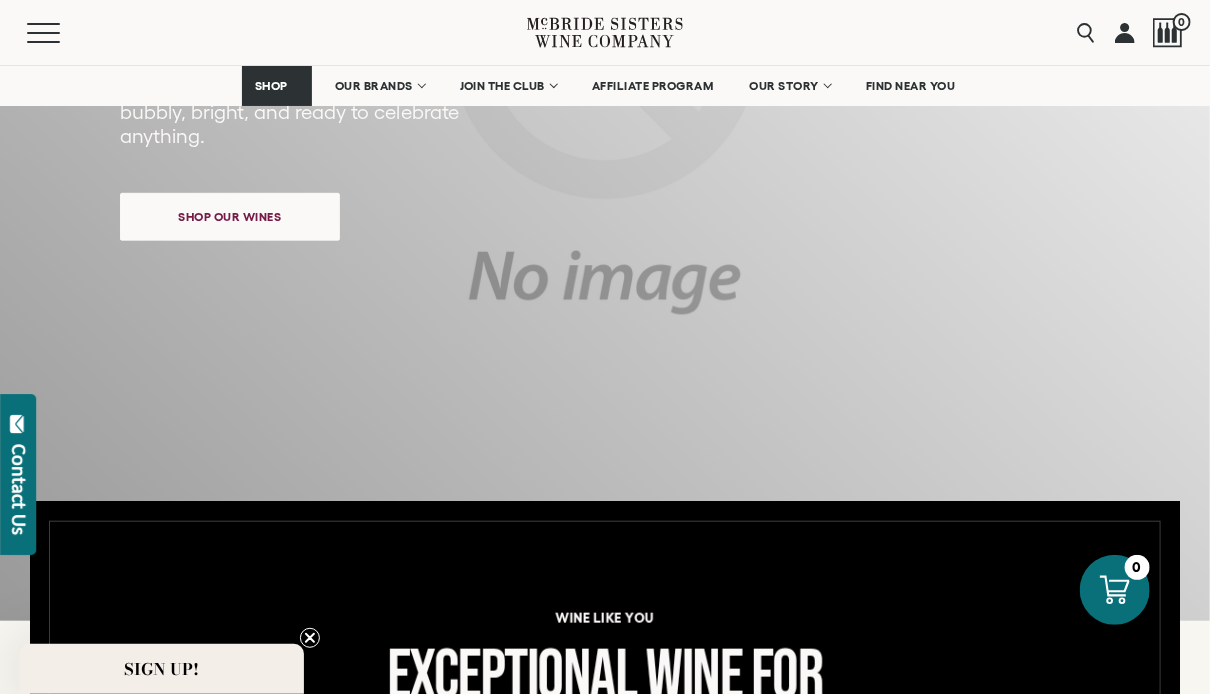 scroll, scrollTop: 412, scrollLeft: 0, axis: vertical 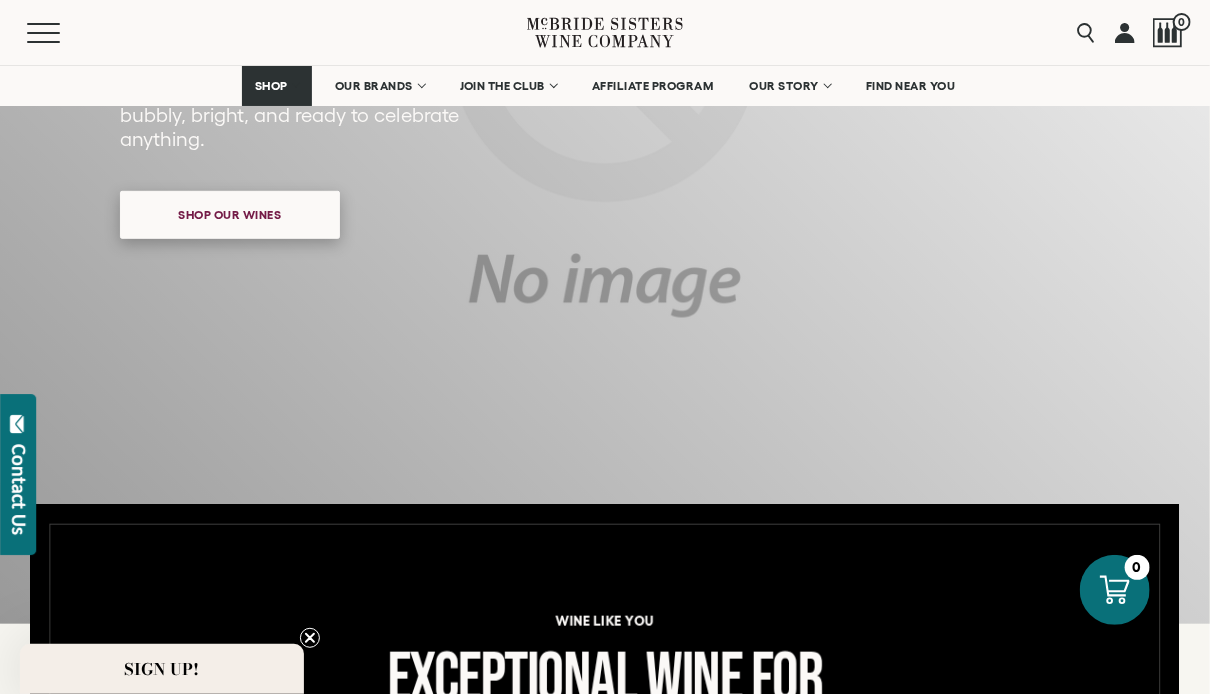 click on "Shop our wines" at bounding box center (230, 214) 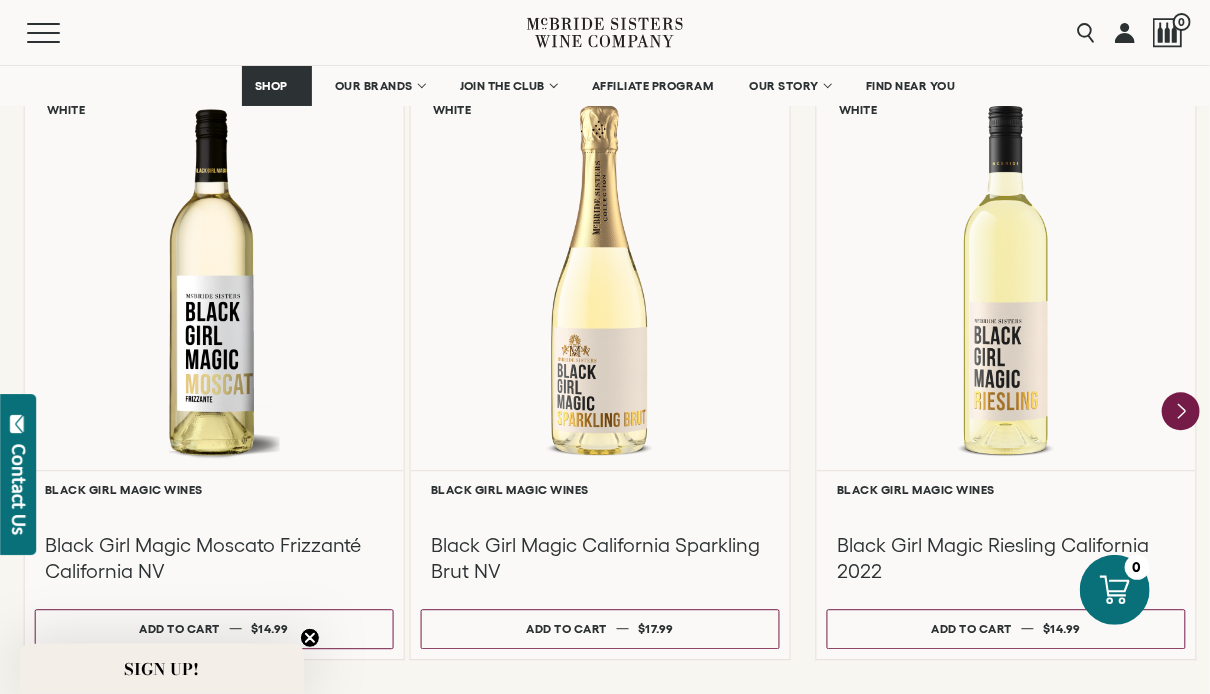 scroll, scrollTop: 1781, scrollLeft: 0, axis: vertical 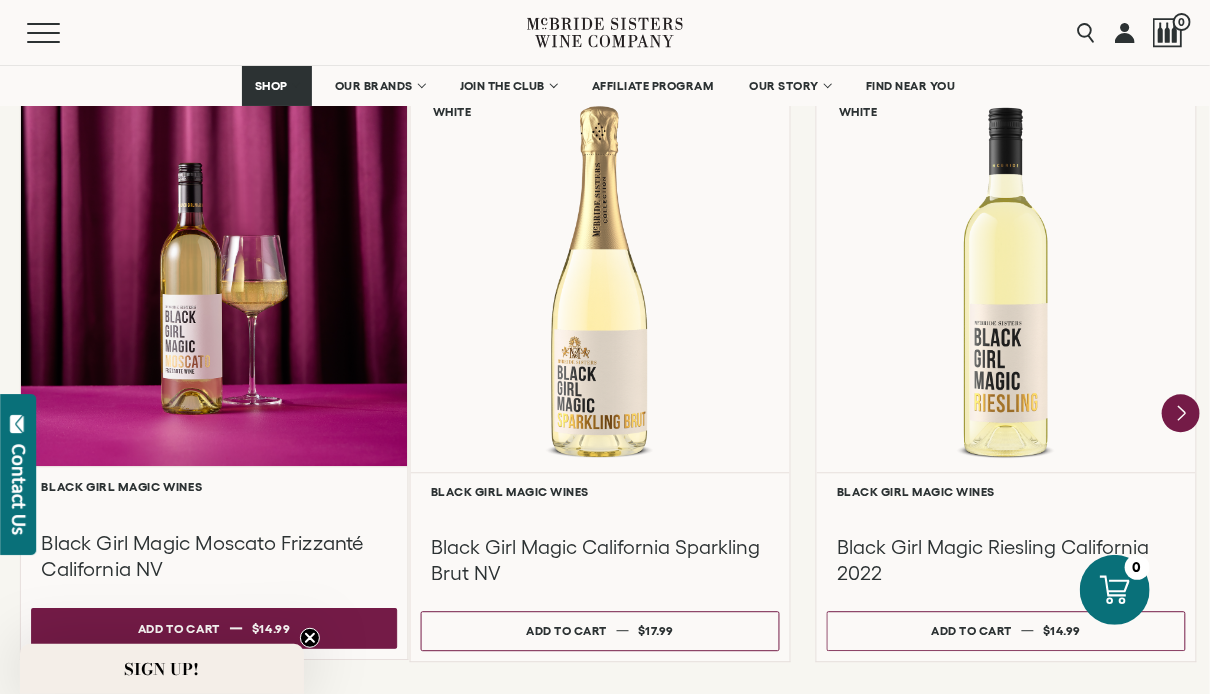 click on "Add to cart
Regular price
$14.99
Regular price
Sale price
$14.99
Unit price
/
per" at bounding box center (214, 627) 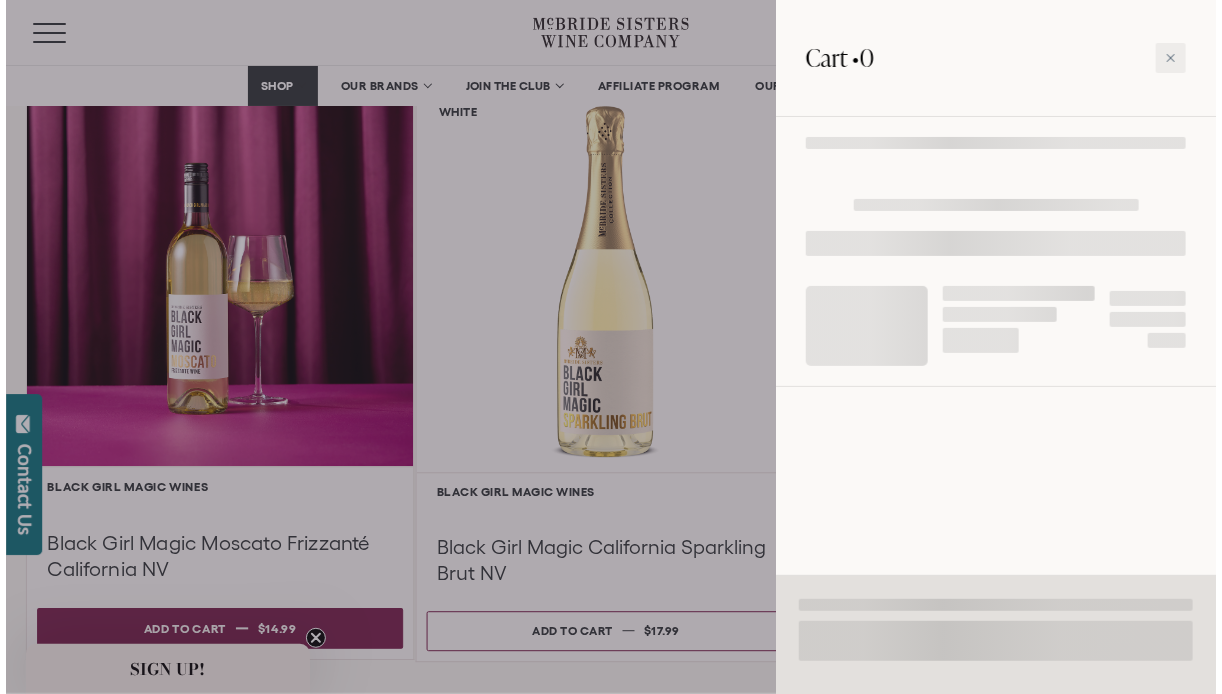 scroll, scrollTop: 1782, scrollLeft: 0, axis: vertical 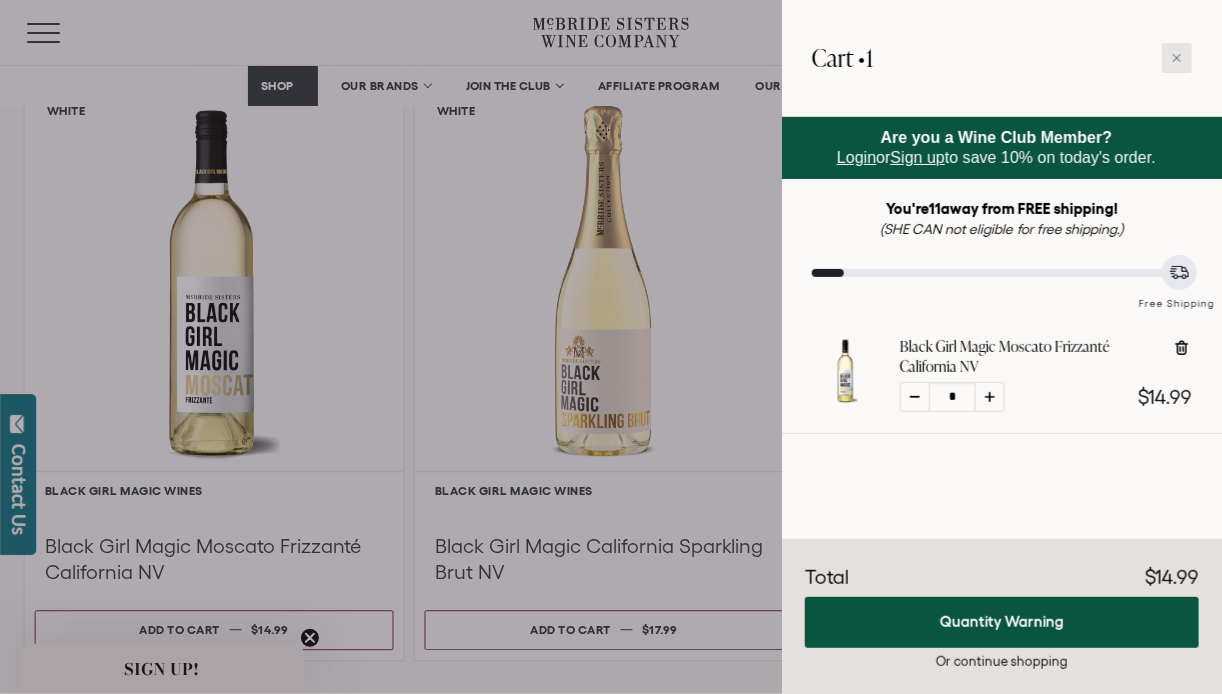 click at bounding box center [1177, 58] 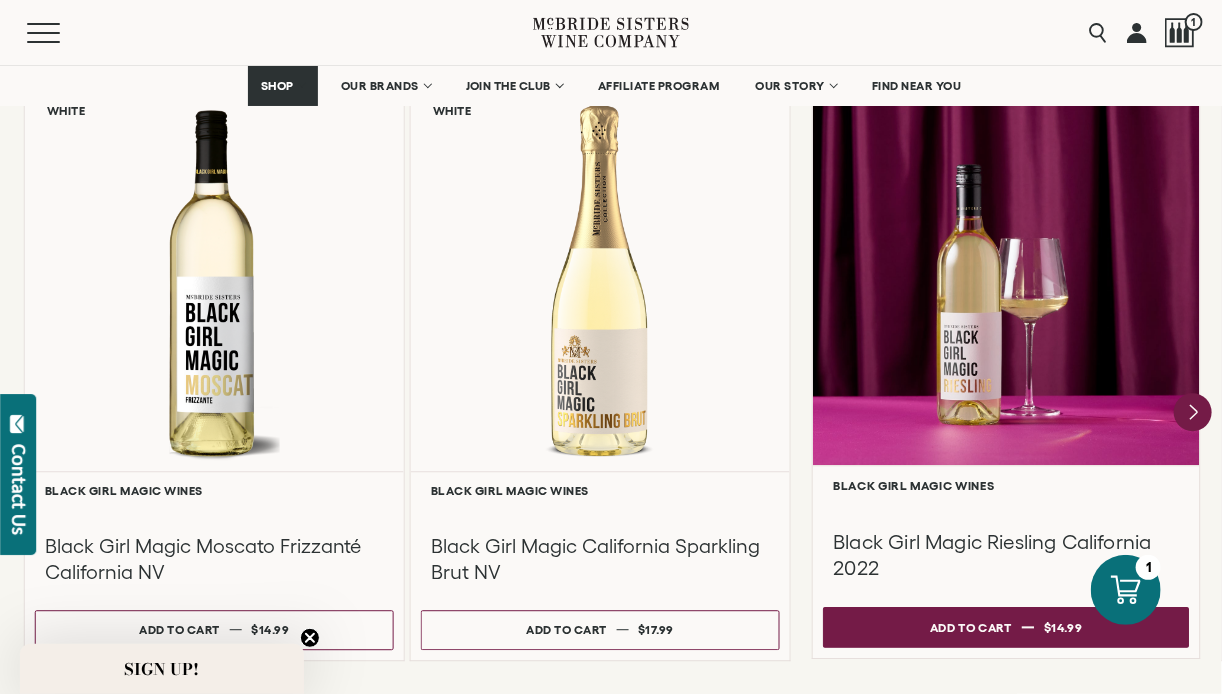 click on "Add to cart" at bounding box center [971, 627] 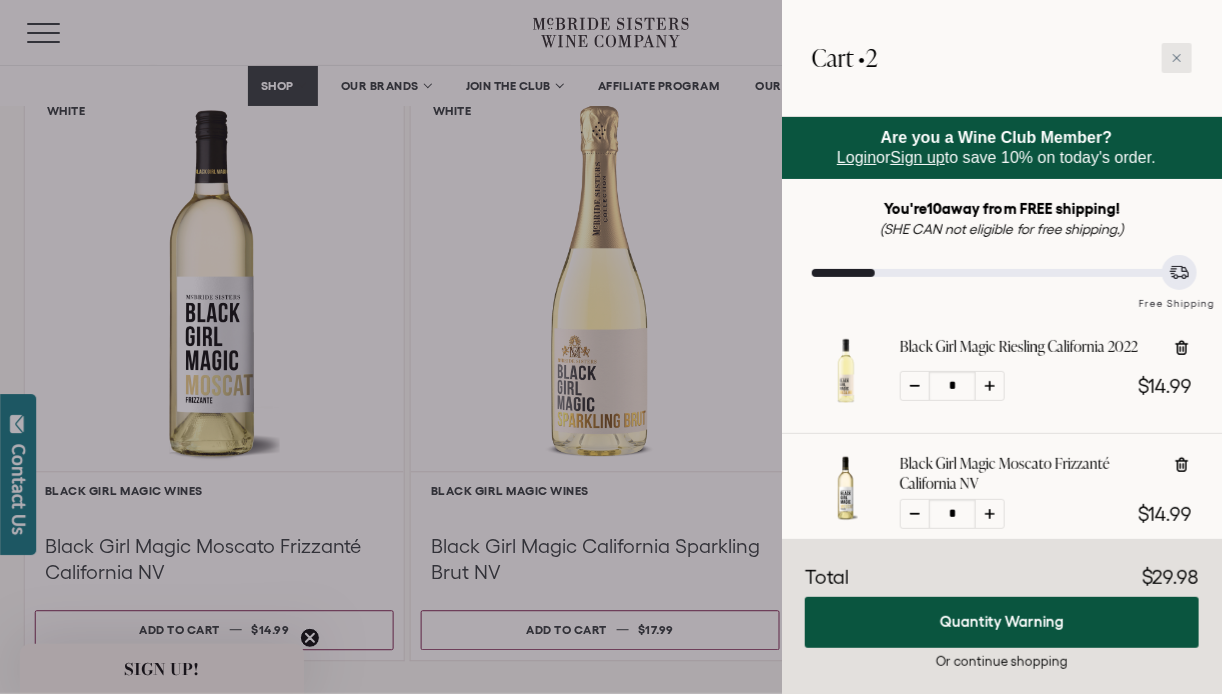 click at bounding box center [1177, 58] 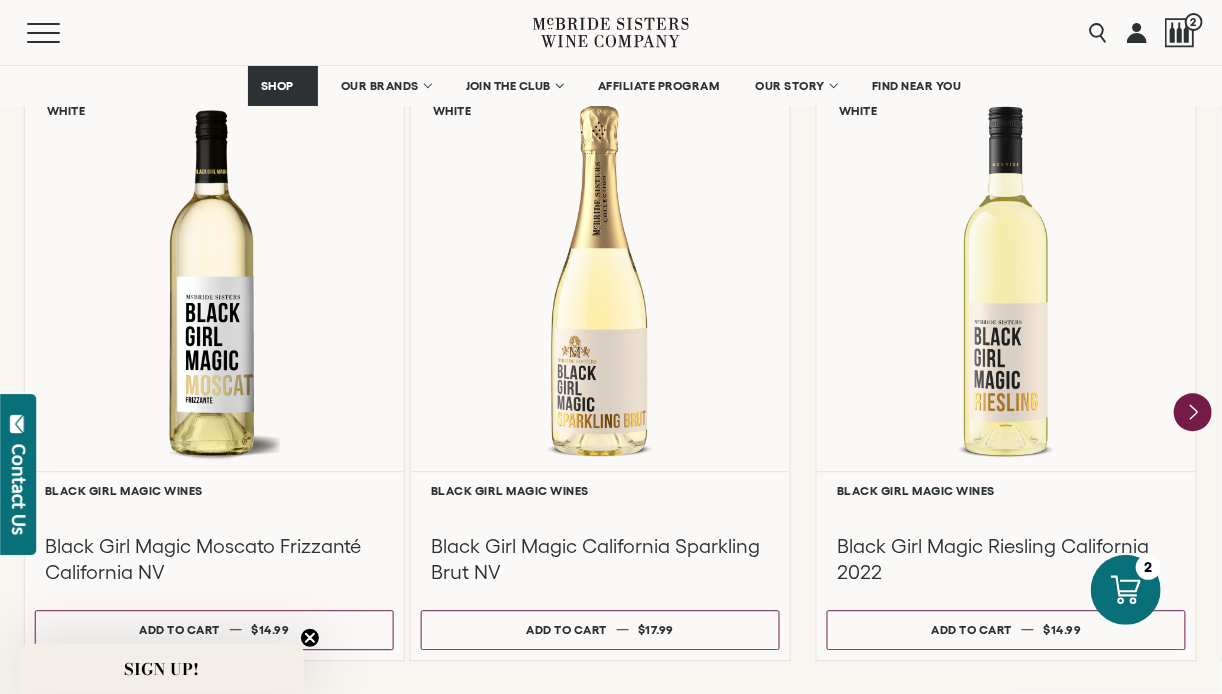 click at bounding box center [310, 638] 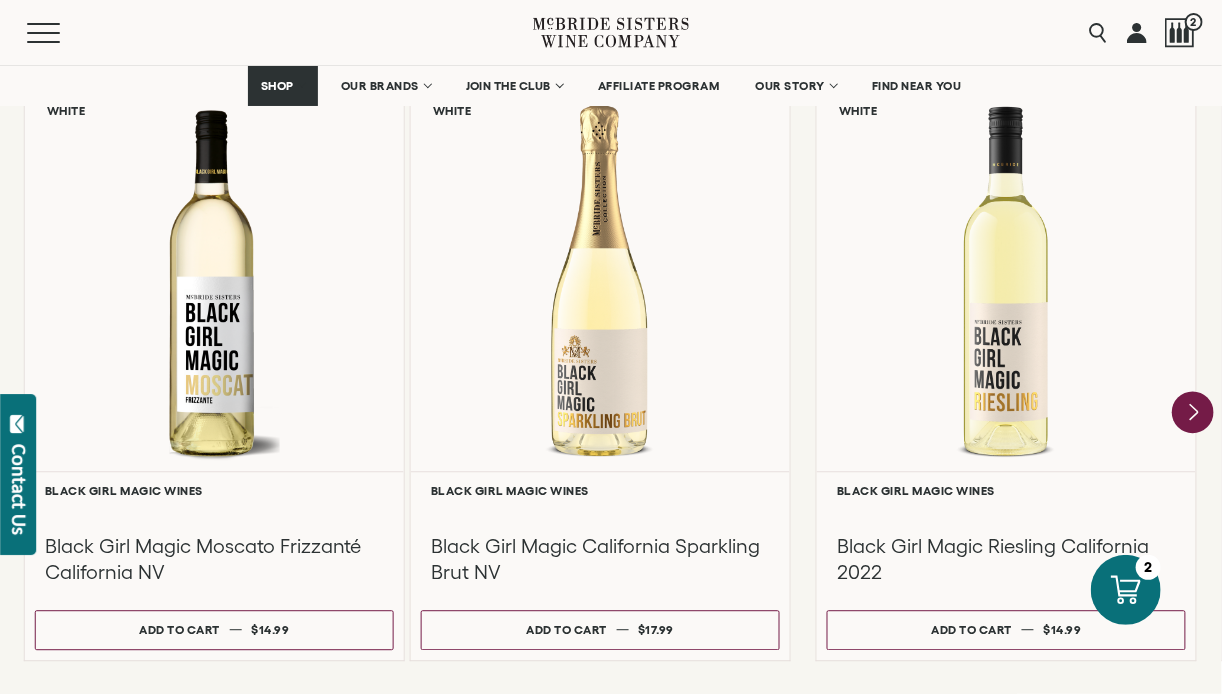 click at bounding box center (1193, 412) 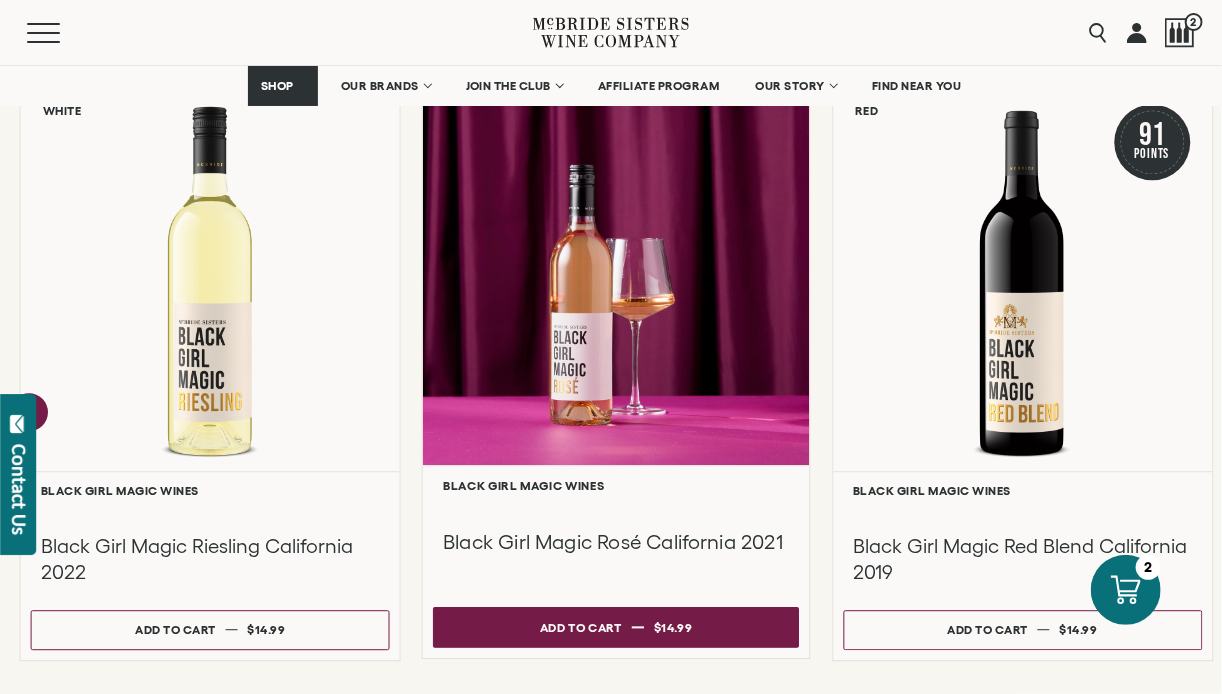 click on "Add to cart" at bounding box center [581, 627] 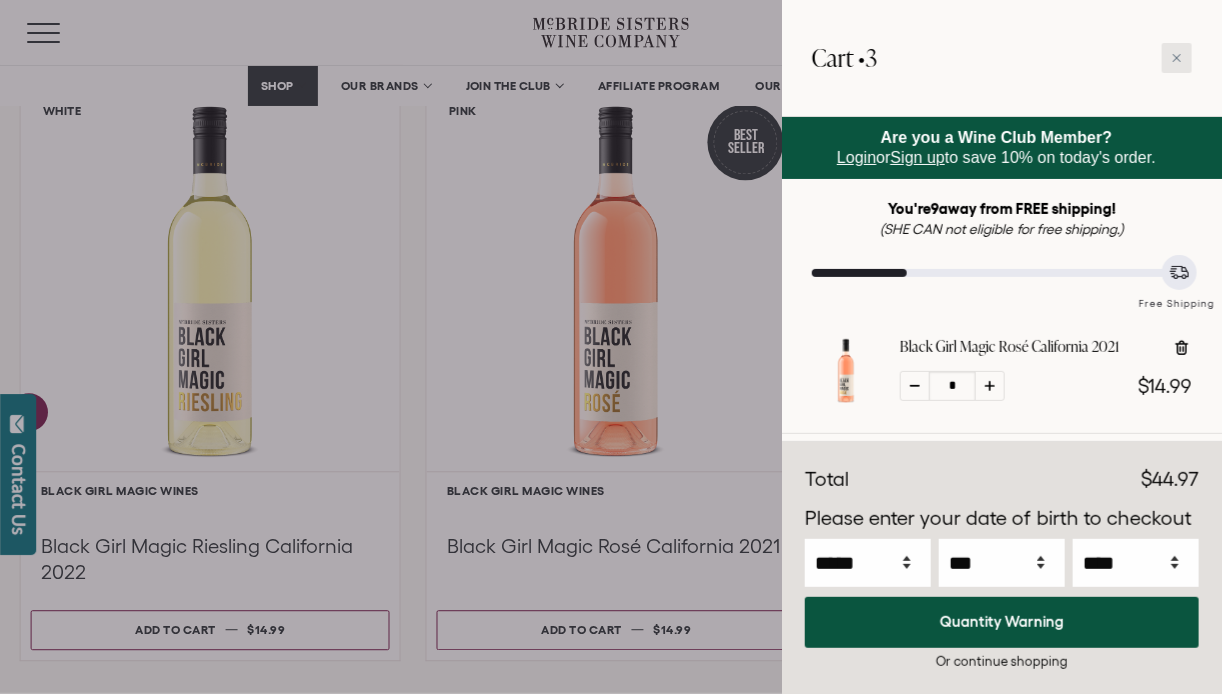 click at bounding box center [1177, 58] 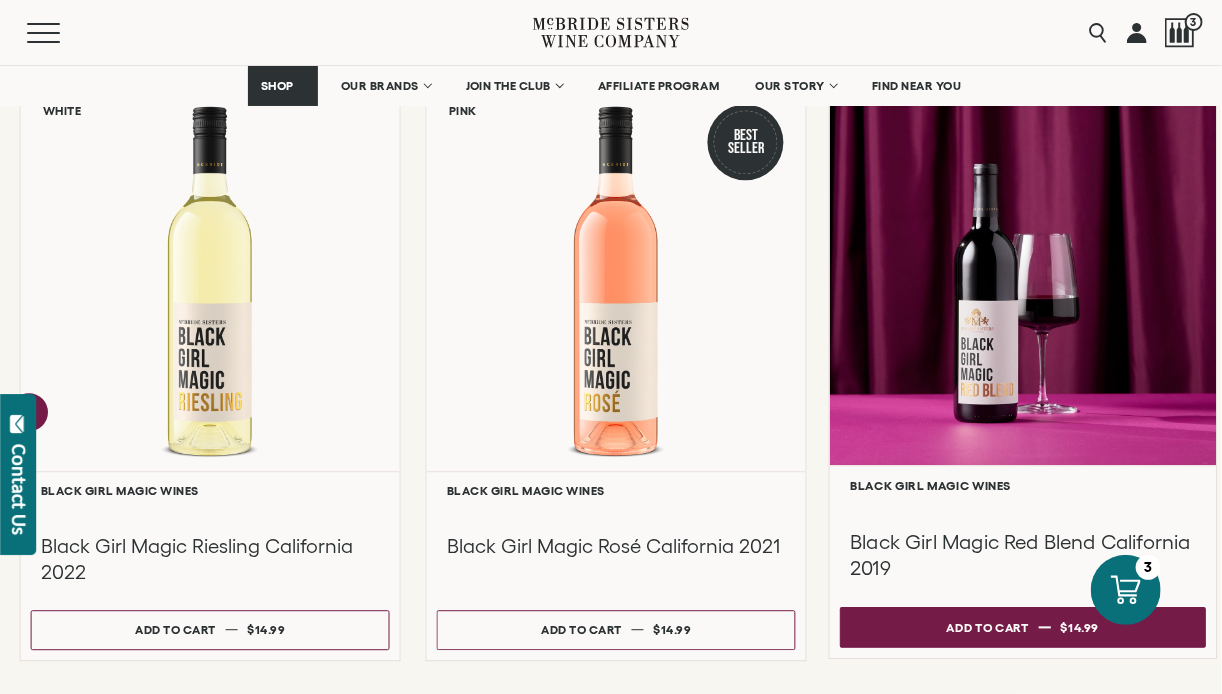 click on "Add to cart
Regular price
$14.99
Regular price
Sale price
$14.99
Unit price
/
per" at bounding box center (1023, 626) 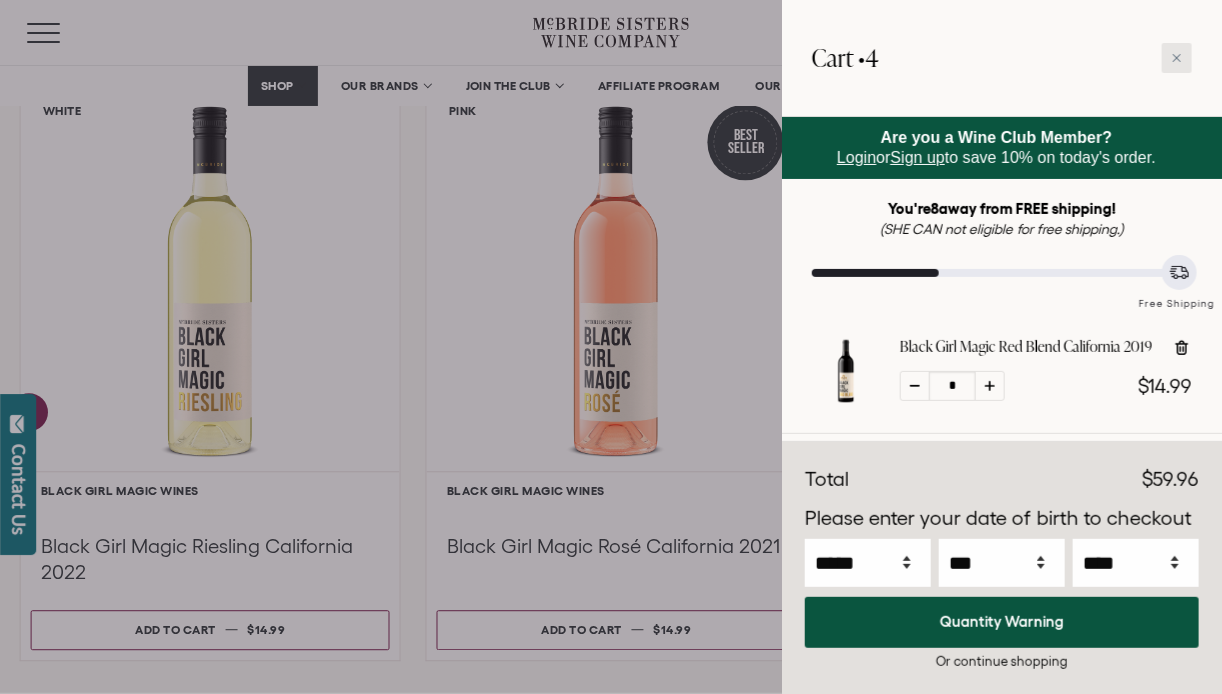 click at bounding box center [1177, 58] 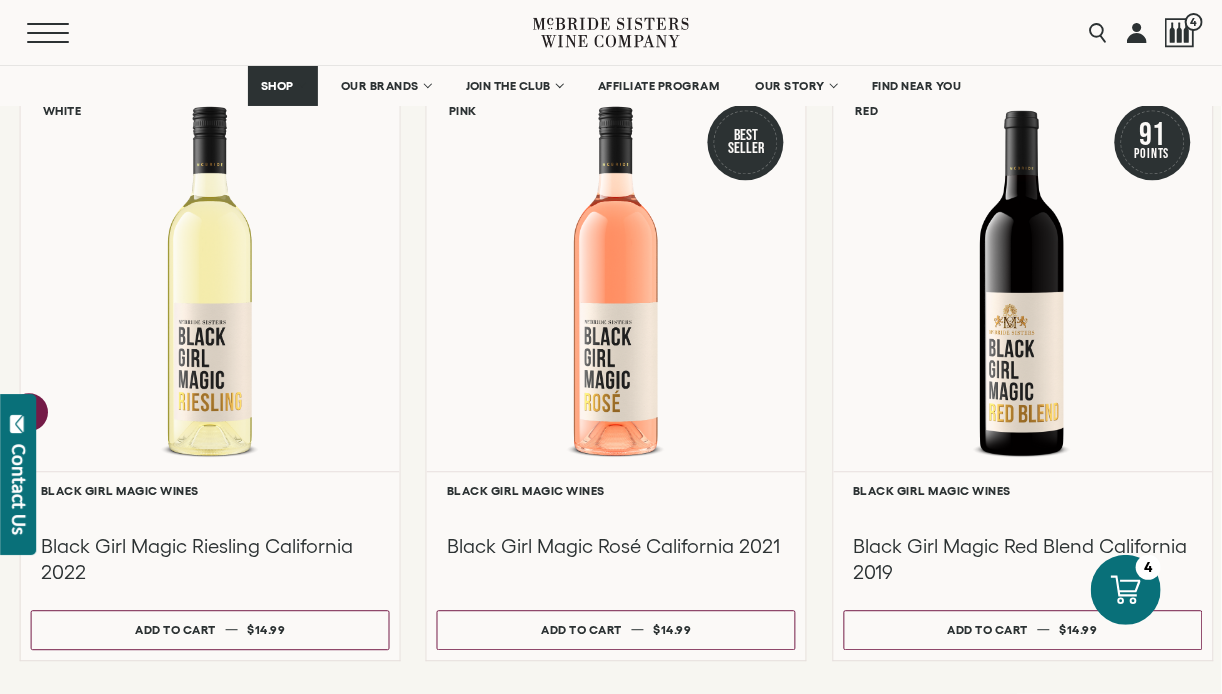 click at bounding box center [48, 24] 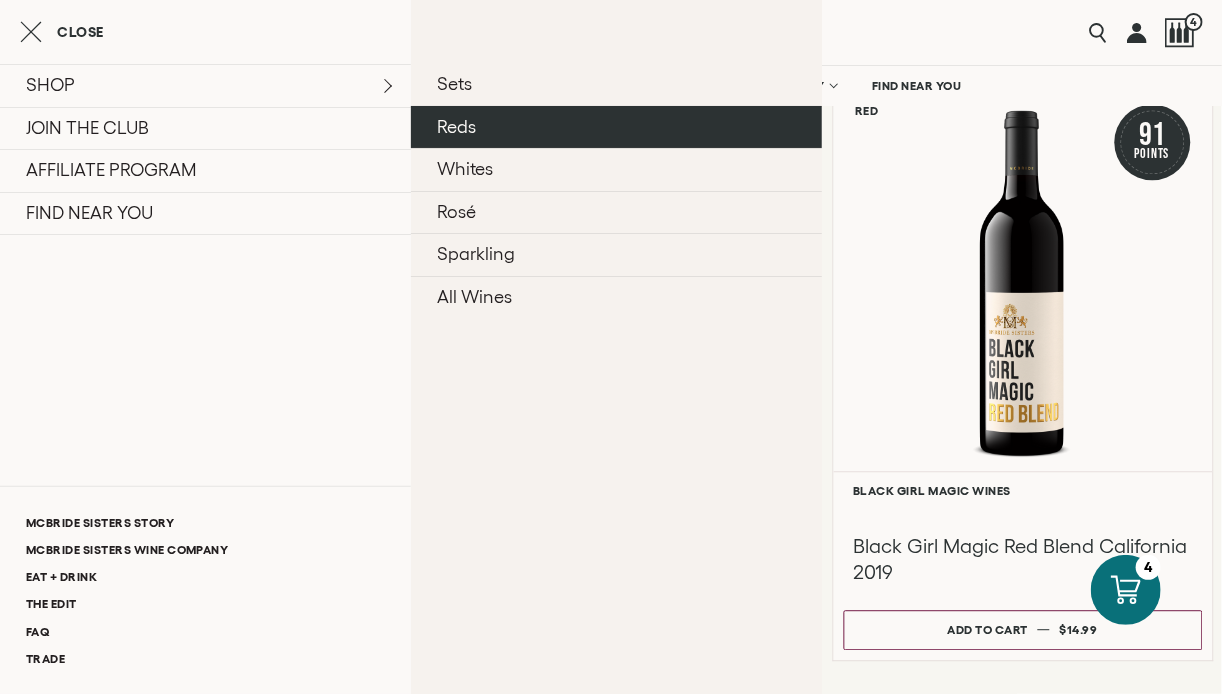 click on "Reds" at bounding box center (616, 127) 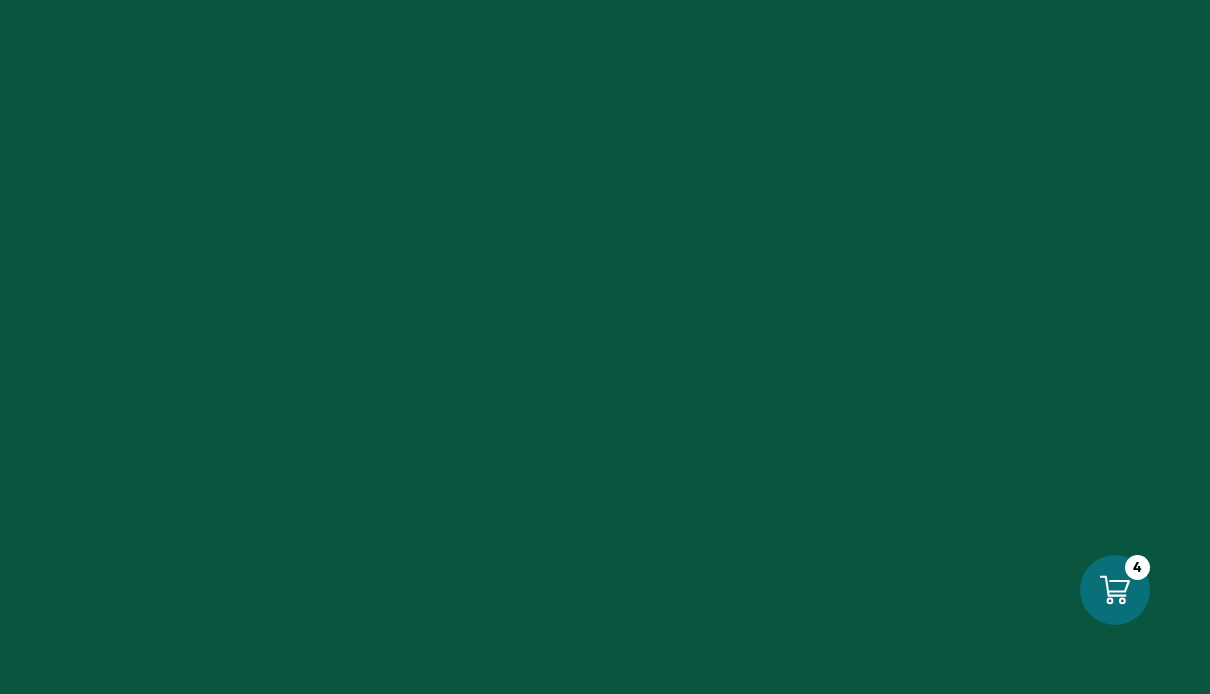 scroll, scrollTop: 0, scrollLeft: 0, axis: both 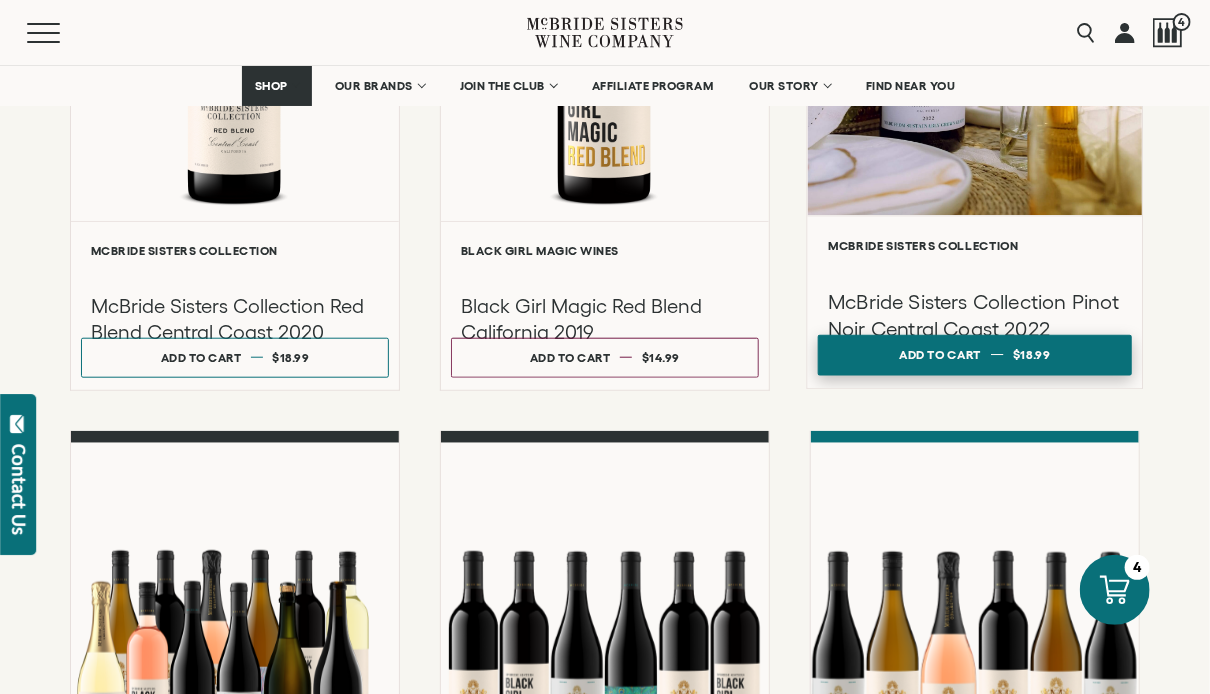 click on "Add to cart
Regular price
$18.99
Regular price
Sale price
$18.99
Unit price
/
per" at bounding box center [975, 355] 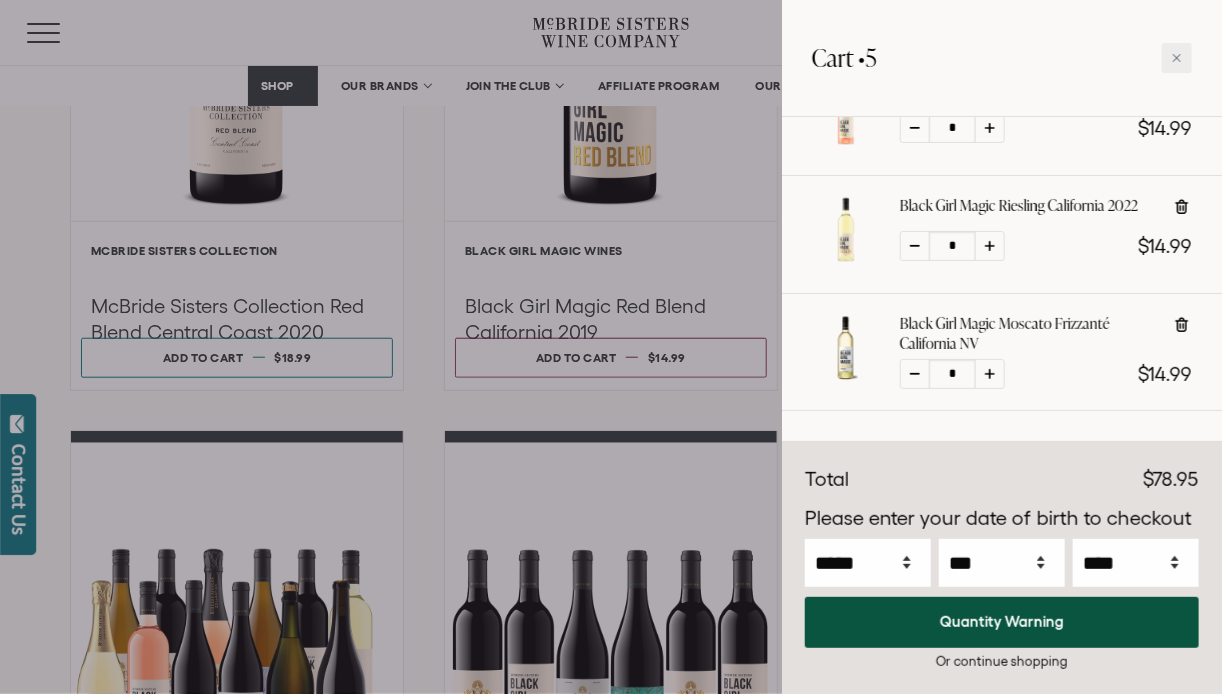scroll, scrollTop: 528, scrollLeft: 0, axis: vertical 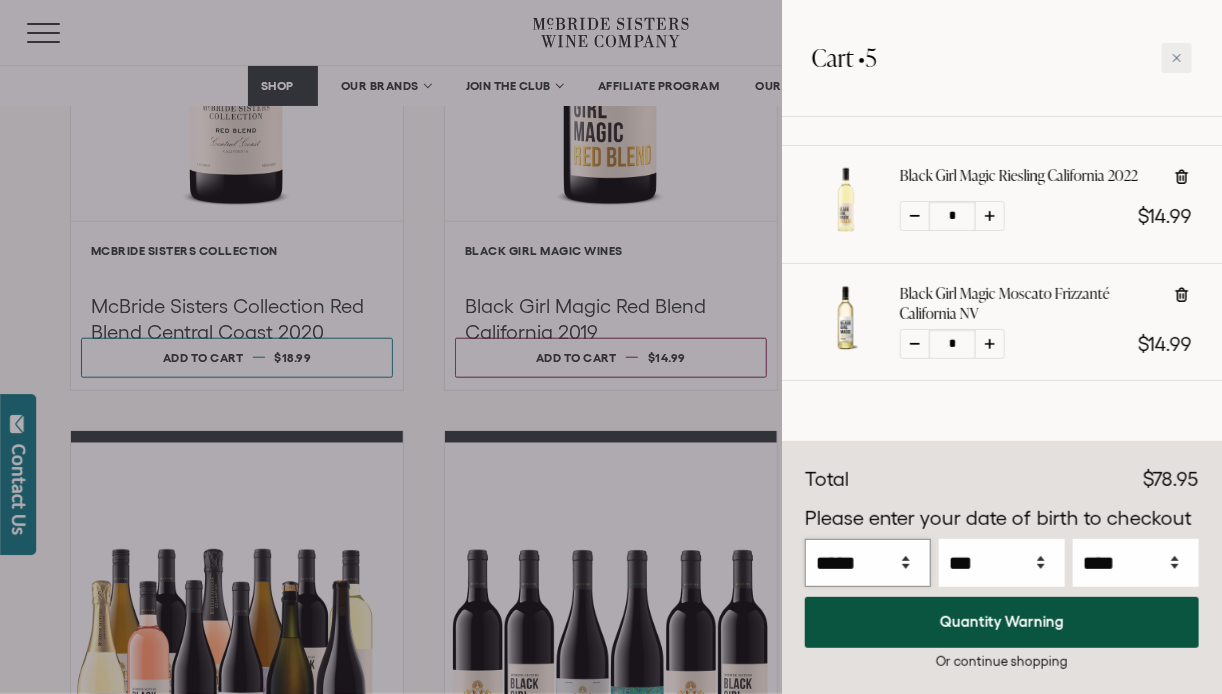 drag, startPoint x: 915, startPoint y: 565, endPoint x: 857, endPoint y: 563, distance: 58.034473 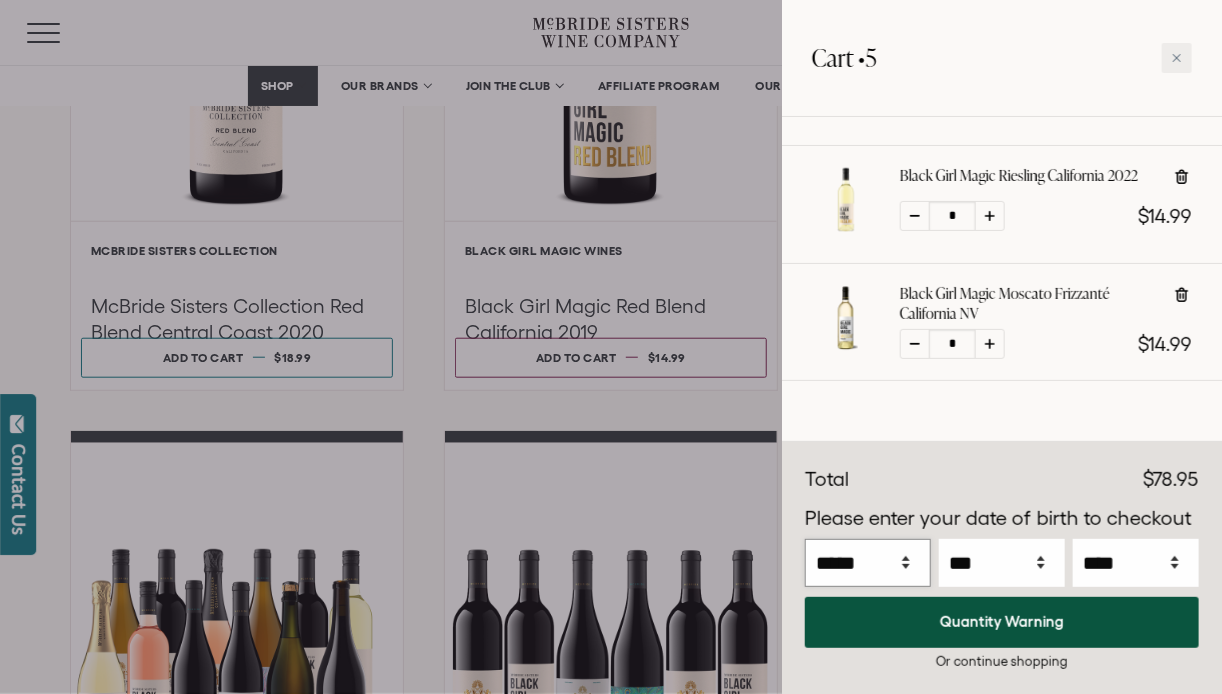 select on "*" 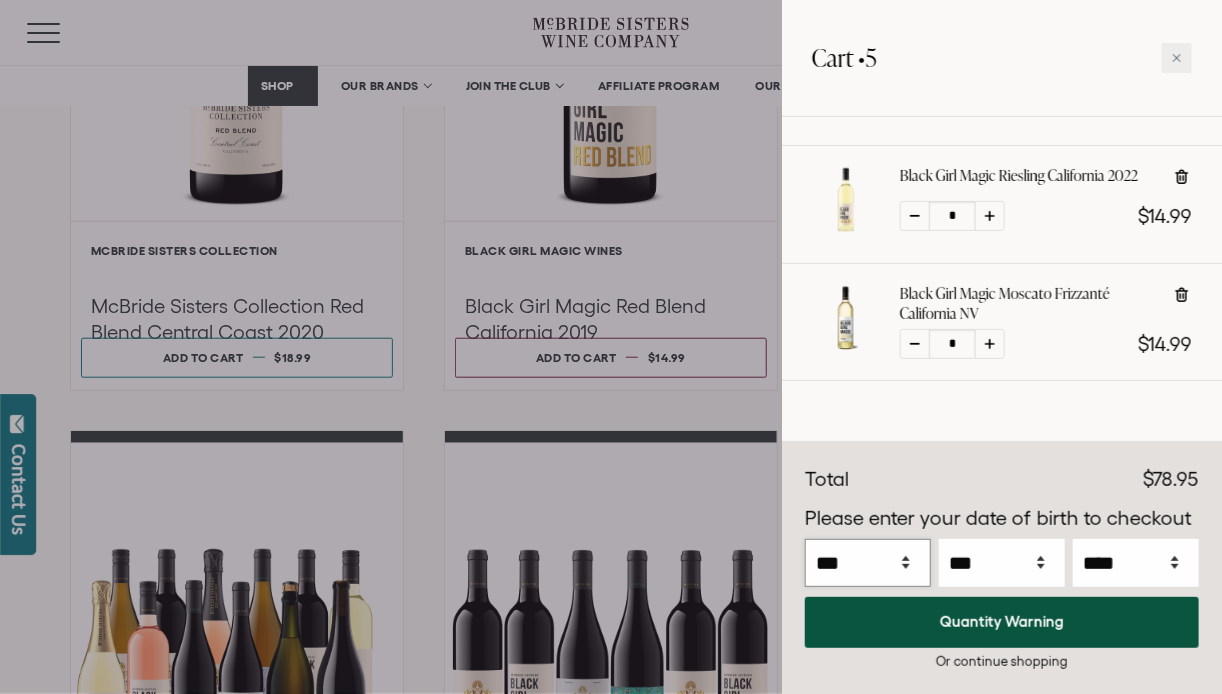 click on "*****
***
***
***
***
***
***
***
***
***
***
***
***" at bounding box center [868, 563] 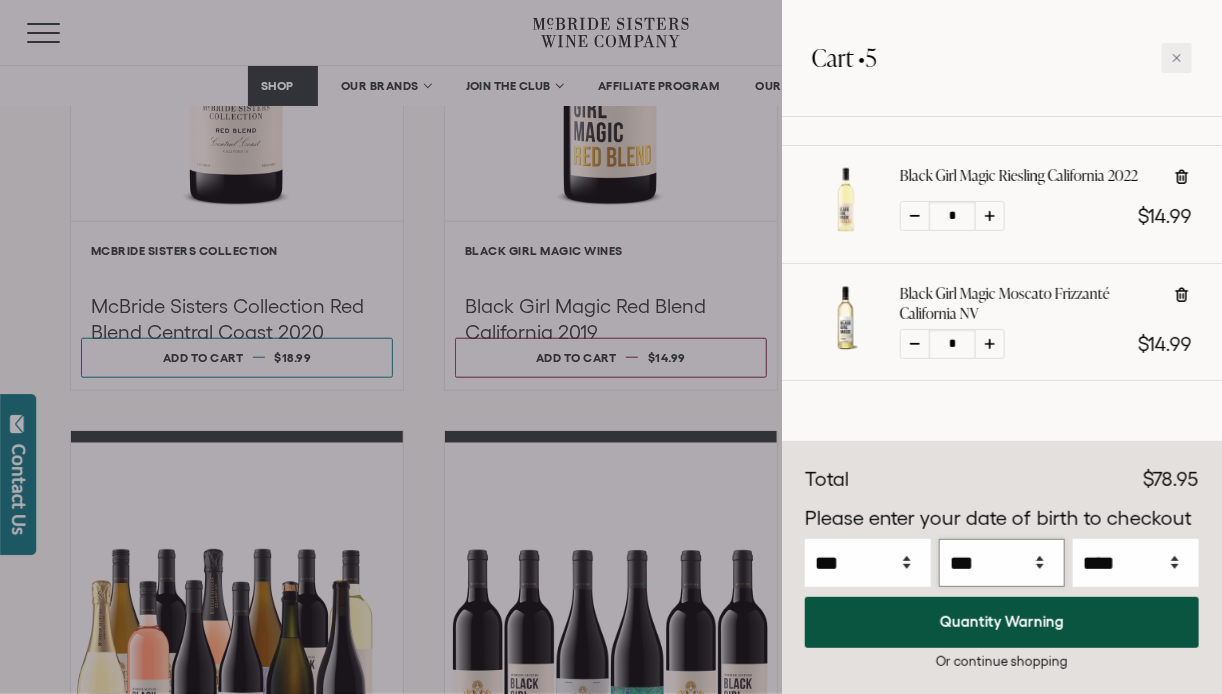 click on "***
*
*
*
*
*
*
*
*
*
**
**
**
**
**
**
**
**
**
**
**
**
**
**
**
**
**
**
**
**
**
**" at bounding box center [1002, 563] 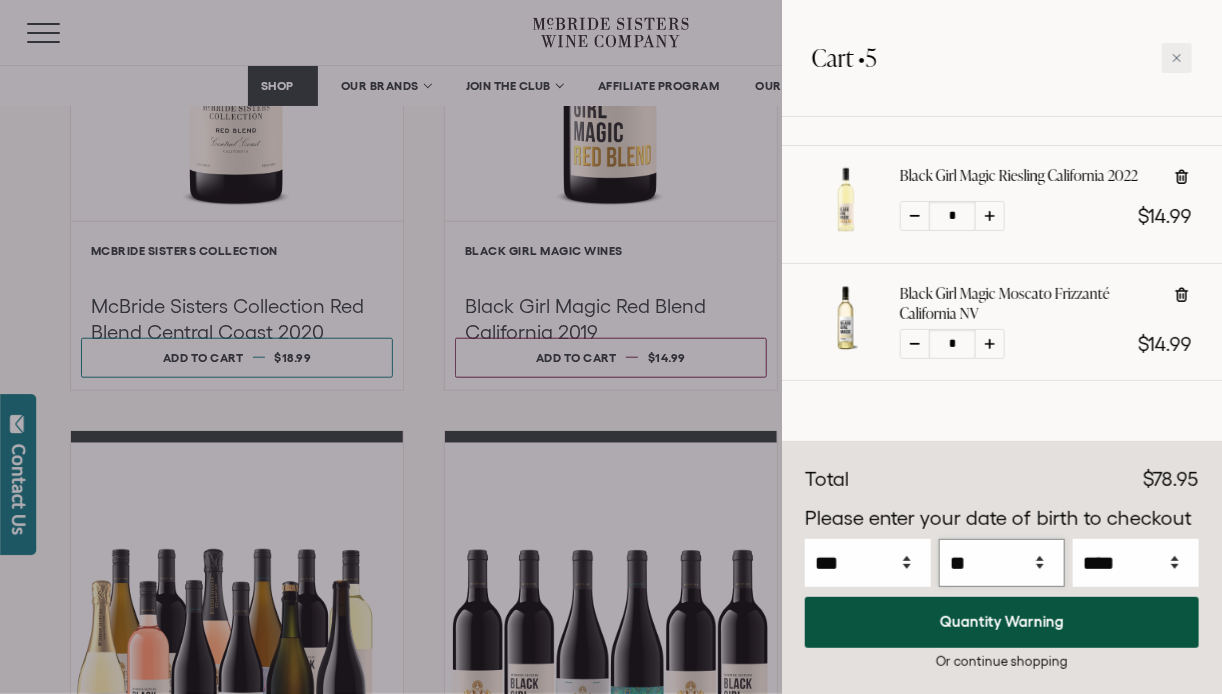 click on "***
*
*
*
*
*
*
*
*
*
**
**
**
**
**
**
**
**
**
**
**
**
**
**
**
**
**
**
**
**
**
**" at bounding box center [1002, 563] 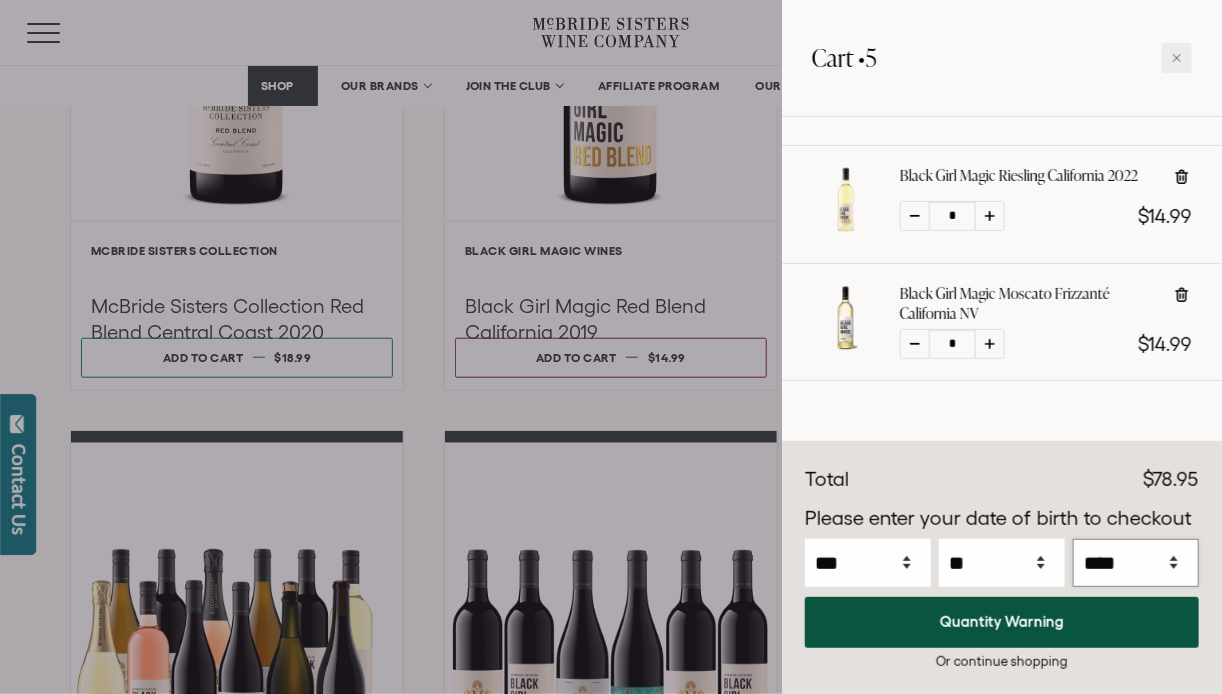 click on "****
****
****
****
****
****
****
****
****
****
****
****
****
****
****
****
****
****
****
****
****
****
****
****
****
****
****
****
****
****
****
****
**** **** **** **** ****" at bounding box center (1136, 563) 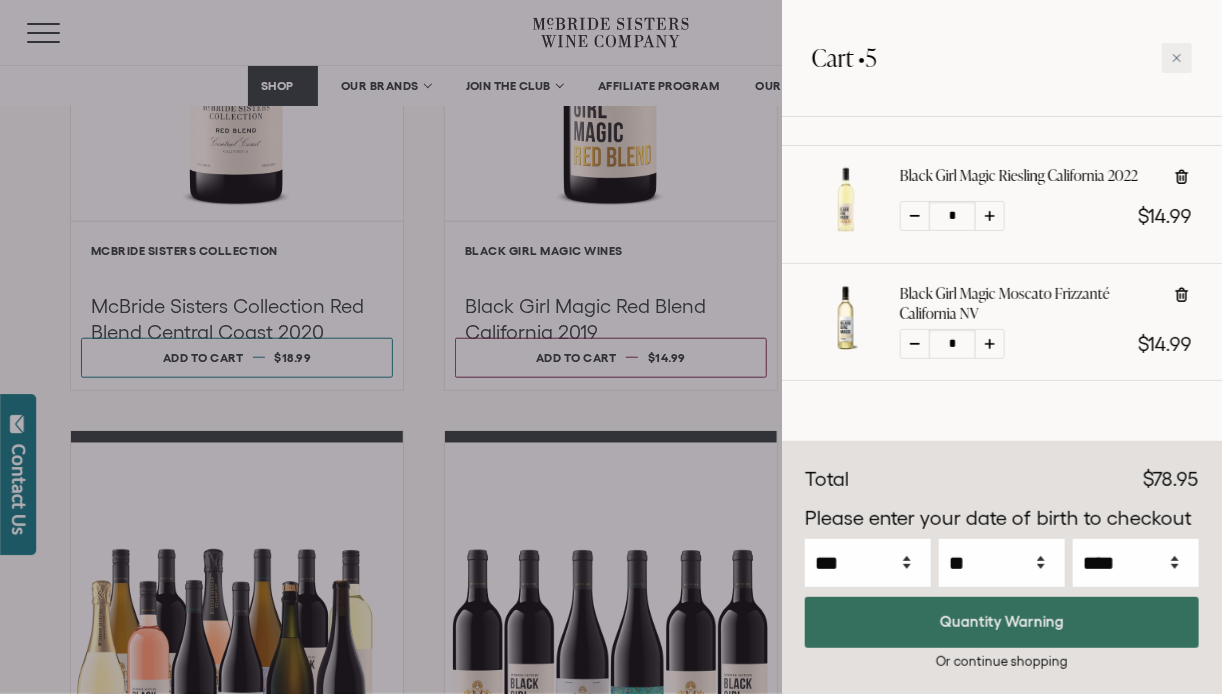 click on "Quantity Warning" at bounding box center [1002, 622] 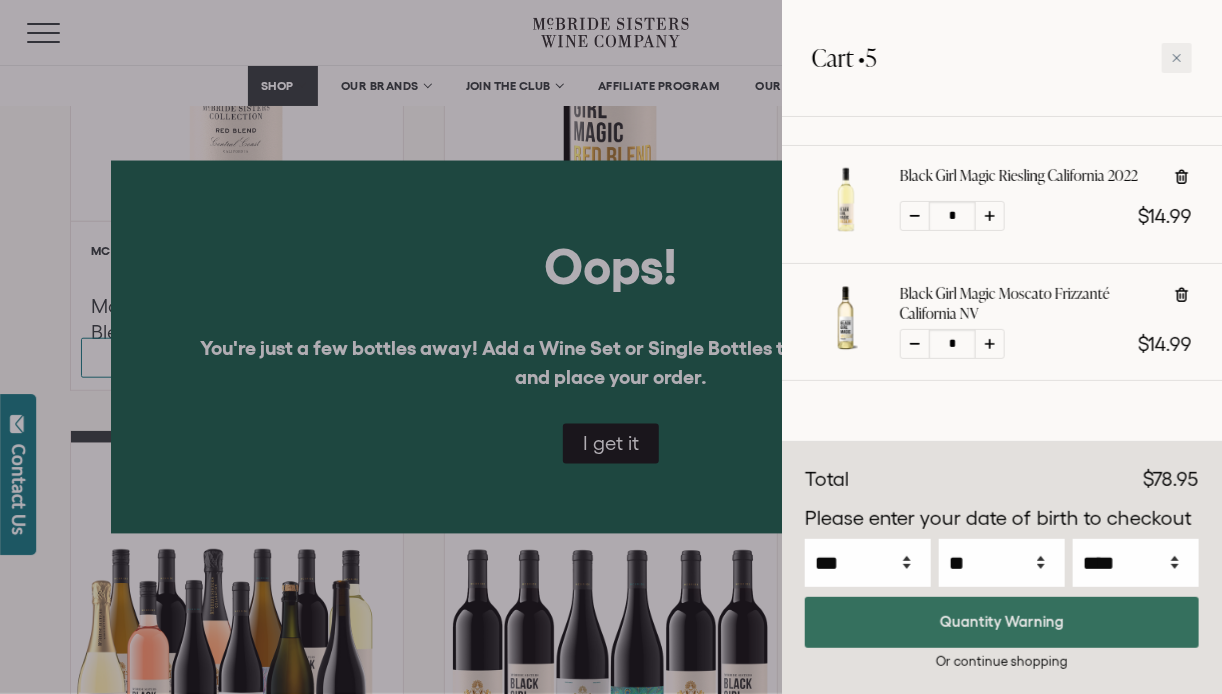 click on "Quantity Warning" at bounding box center (1002, 622) 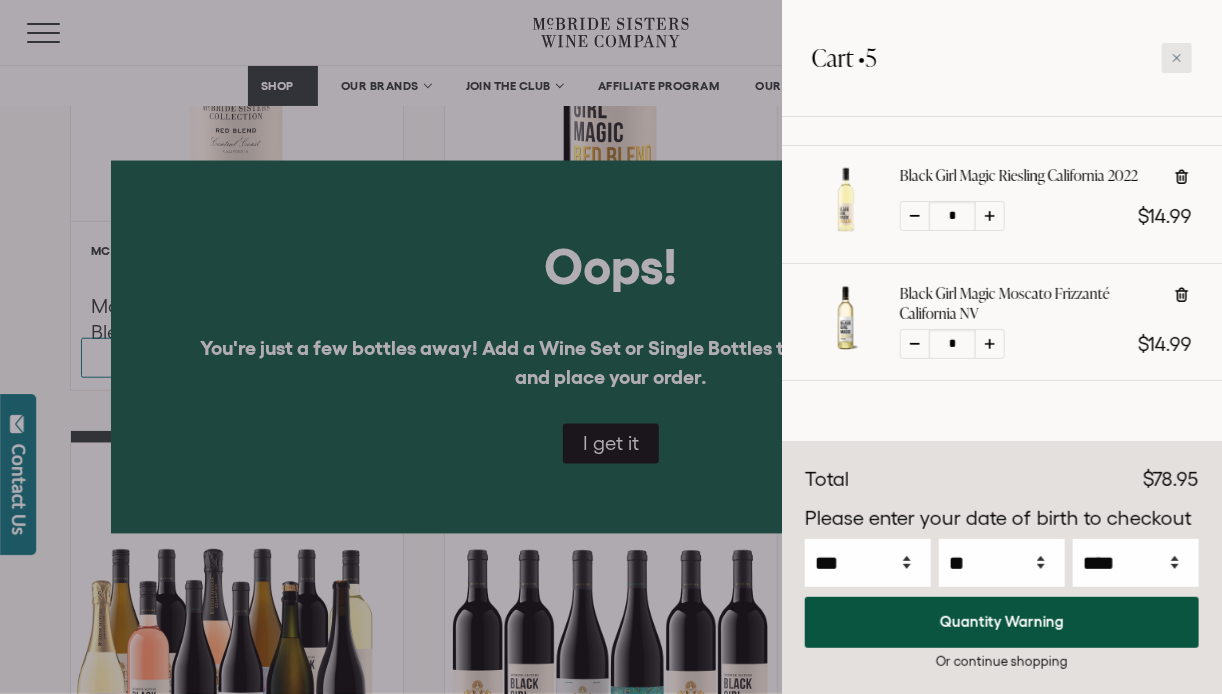 click at bounding box center (1177, 58) 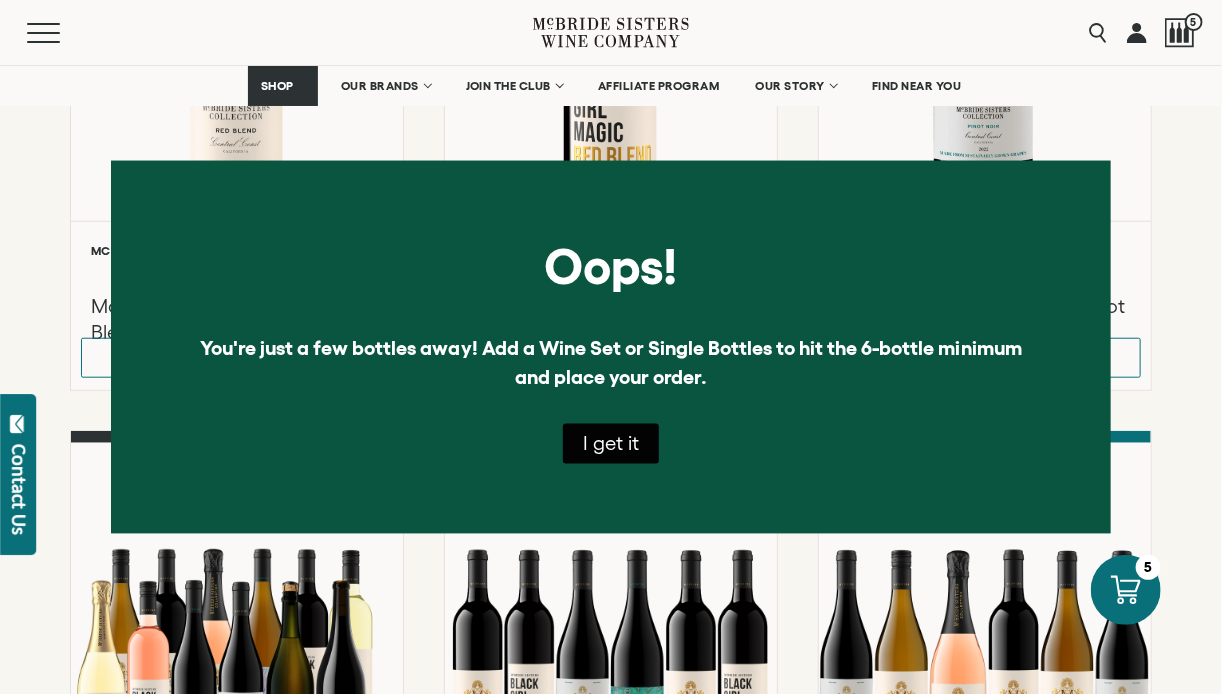 click on "I get it" at bounding box center (611, 443) 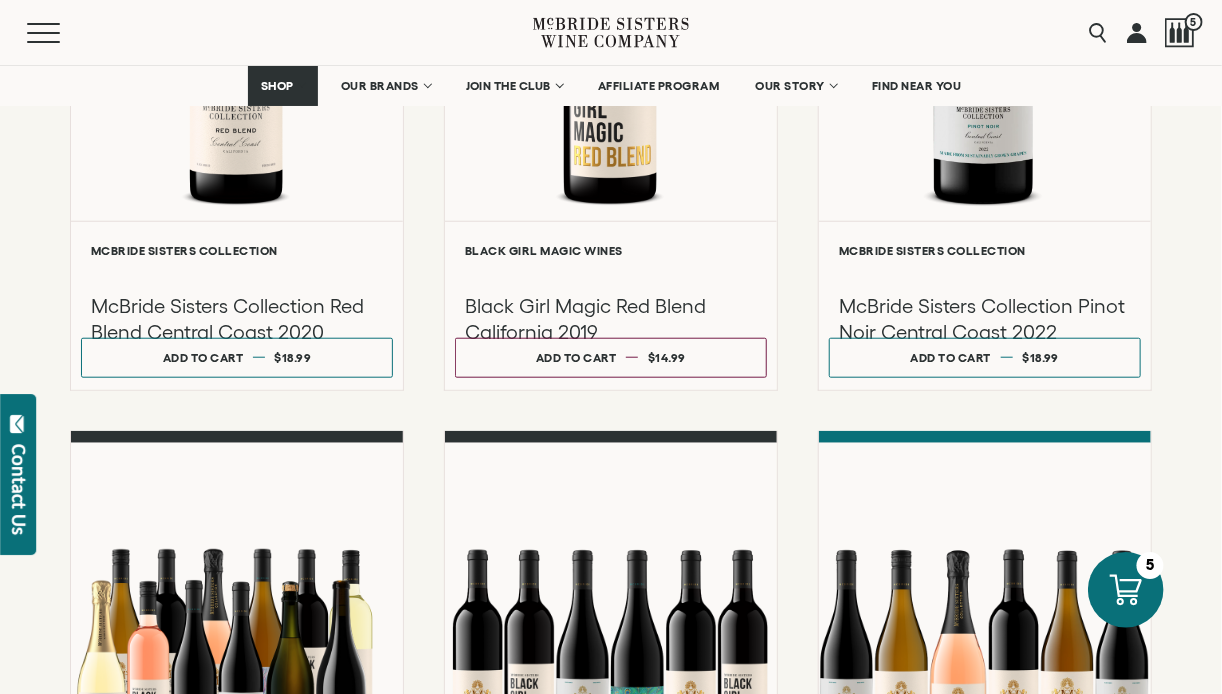 click at bounding box center (1126, 589) 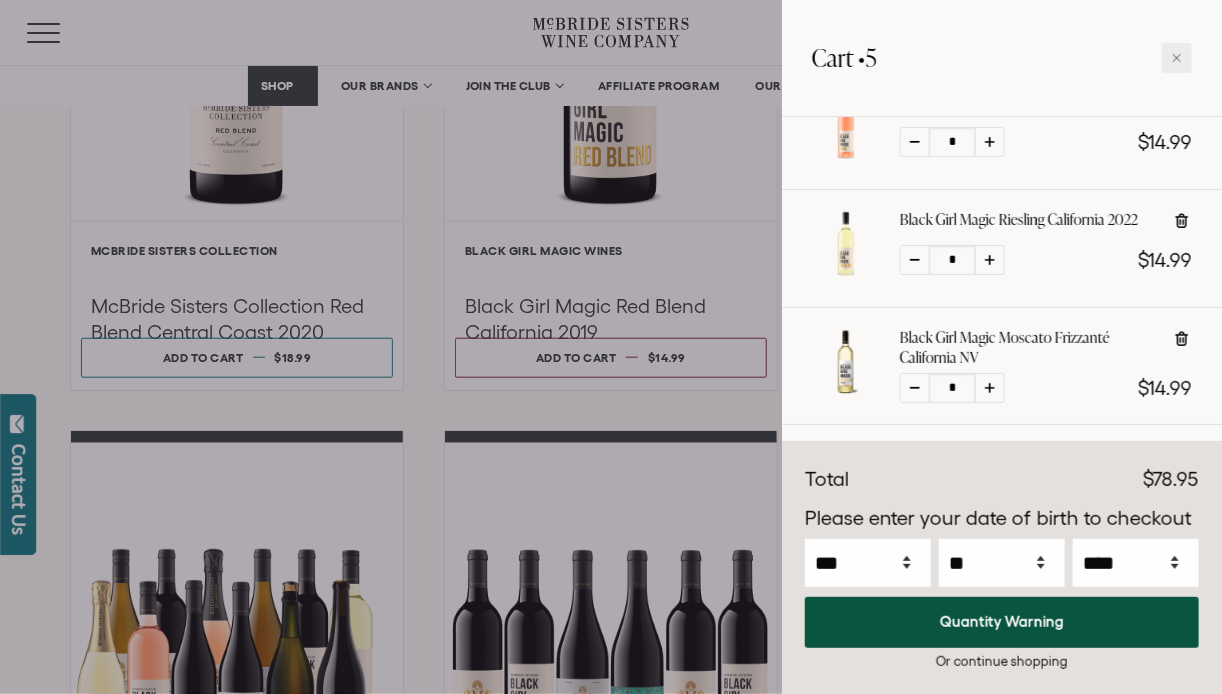 scroll, scrollTop: 528, scrollLeft: 0, axis: vertical 